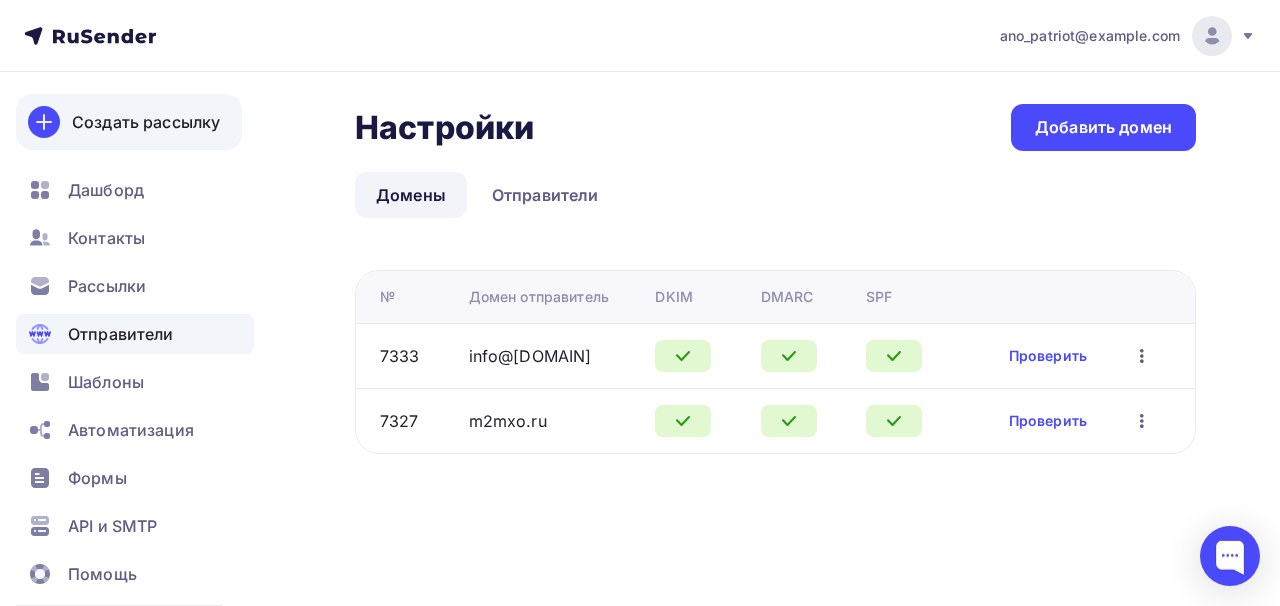 scroll, scrollTop: 0, scrollLeft: 0, axis: both 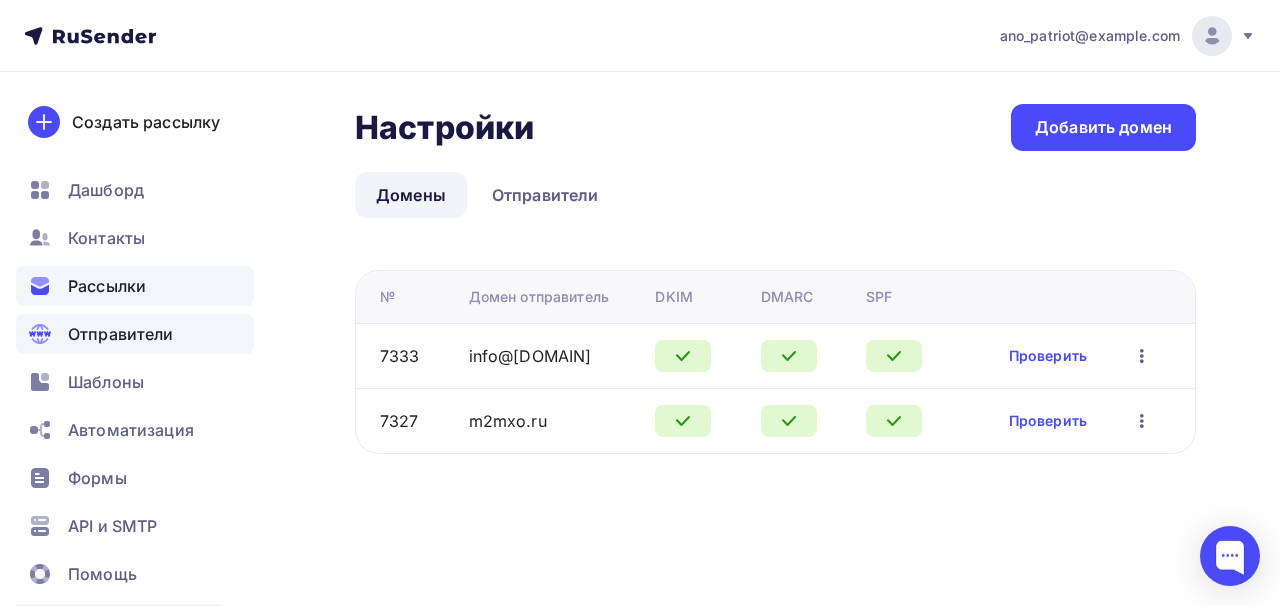 click on "Рассылки" at bounding box center (135, 286) 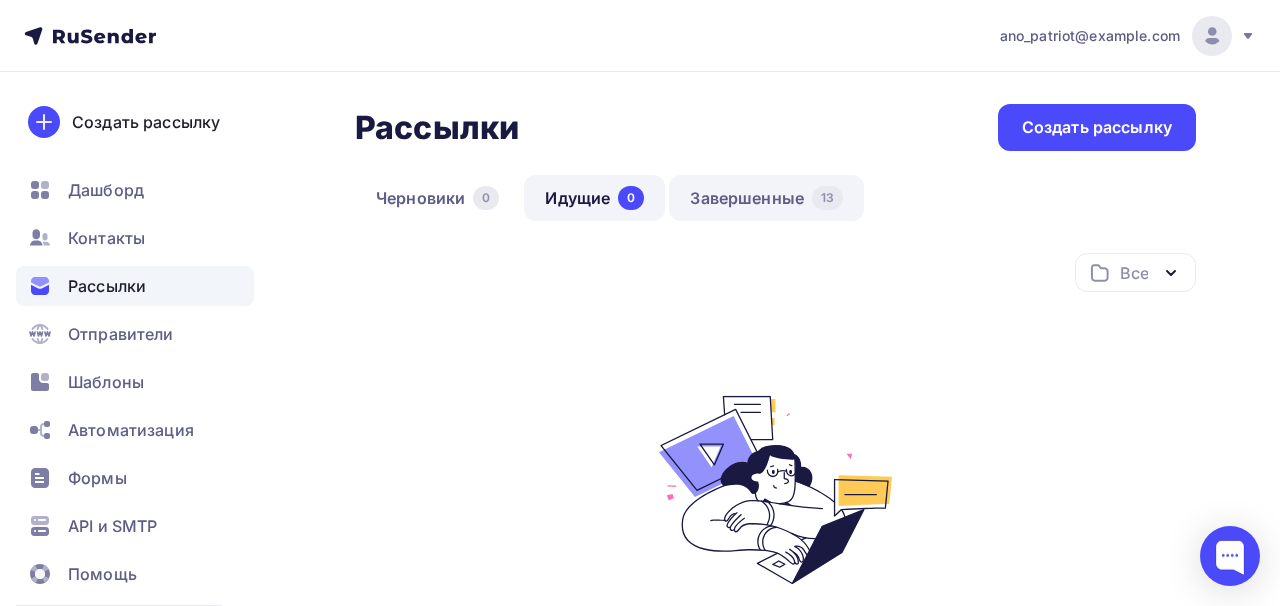 click on "Завершенные
13" at bounding box center [766, 198] 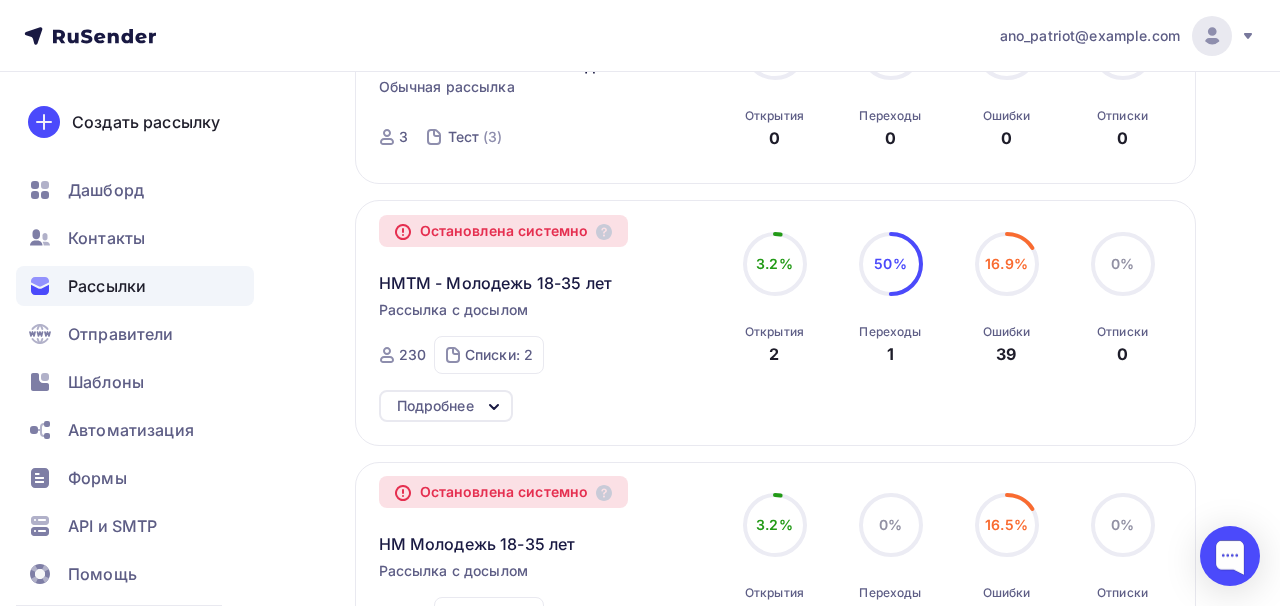 scroll, scrollTop: 380, scrollLeft: 0, axis: vertical 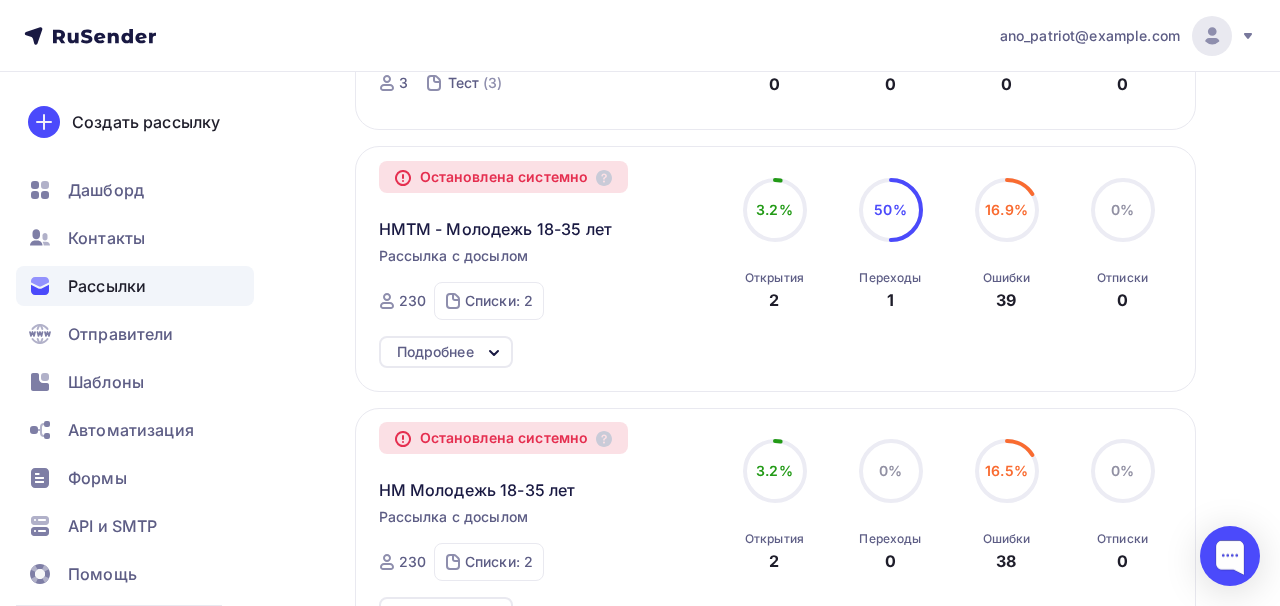 click on "Остановлена системно
НМТМ - Молодежь 18-35 лет
Рассылка с досылом
Завершена
Сегодня, 7:05
ID   50618
Остановлена системно
230
Списки: 2   Молодежь 18-35 лет   (228) Тест   (3)   3.2%   3.2%
Открытия
2
50%   50%
Переходы
1
16.9%   16.9%
Ошибки
39
0%   0%
Отписки
0" at bounding box center (776, 29) 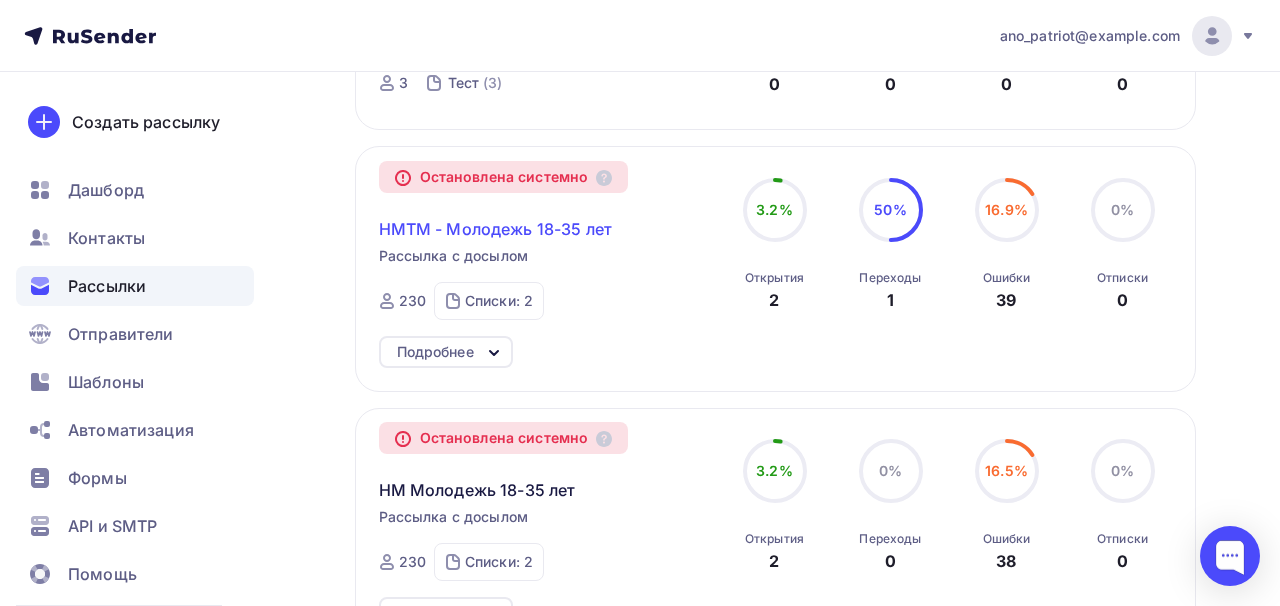 click on "НМТМ - Молодежь 18-35 лет" at bounding box center [496, 229] 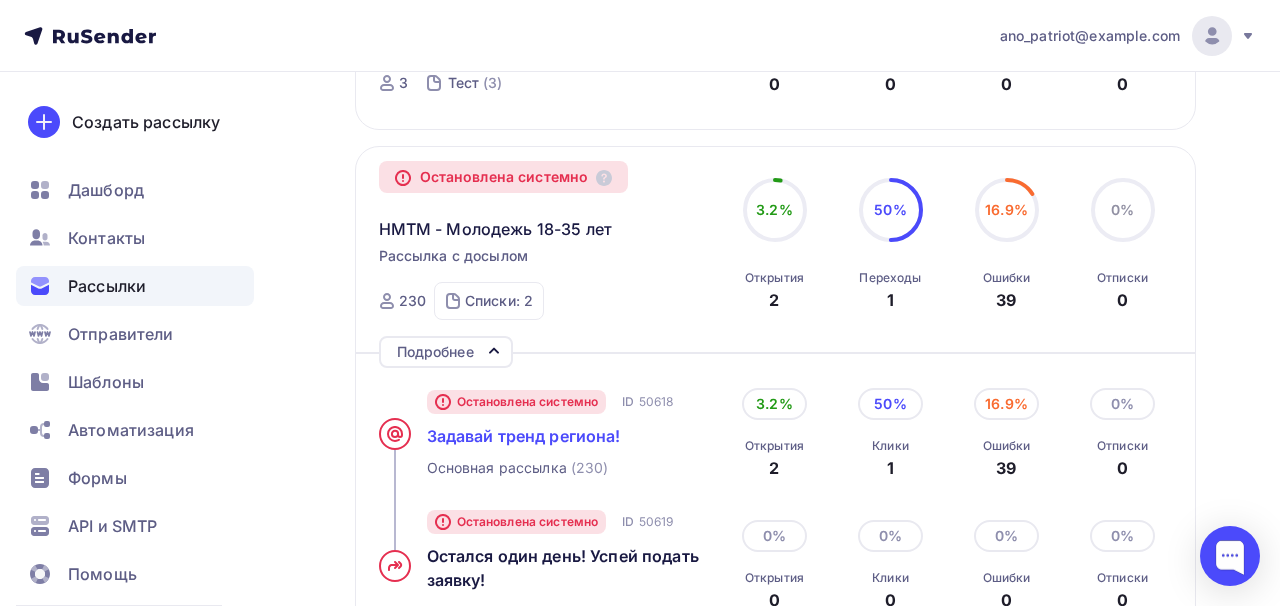 click on "Задавай тренд региона!" at bounding box center [524, 436] 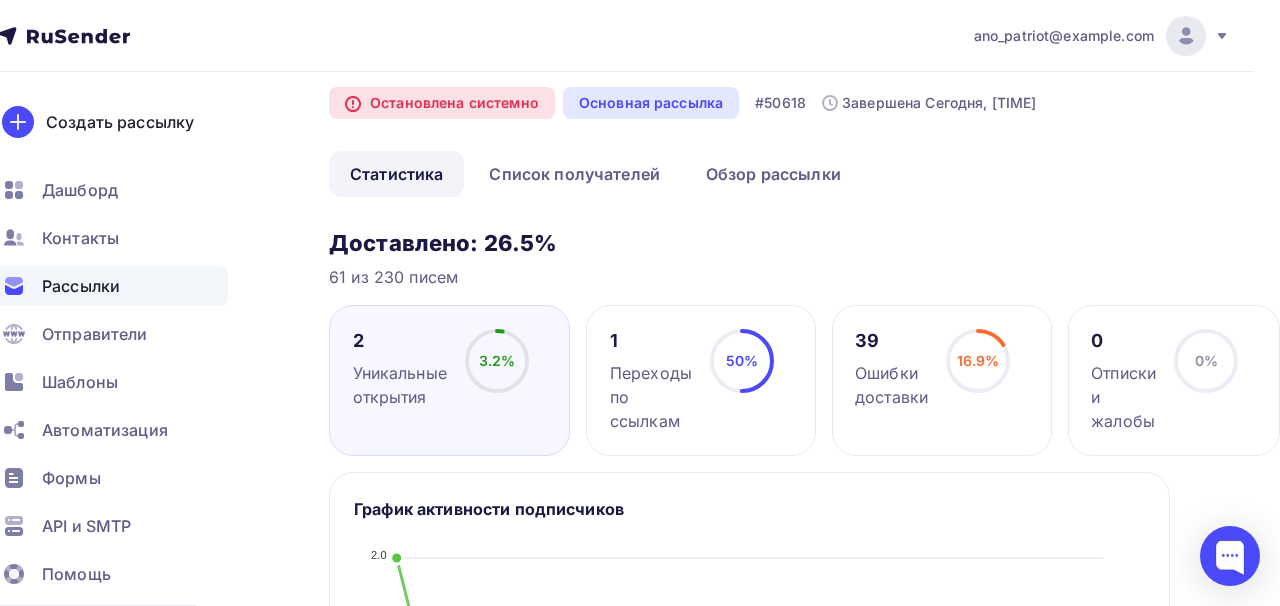 scroll, scrollTop: 0, scrollLeft: 32, axis: horizontal 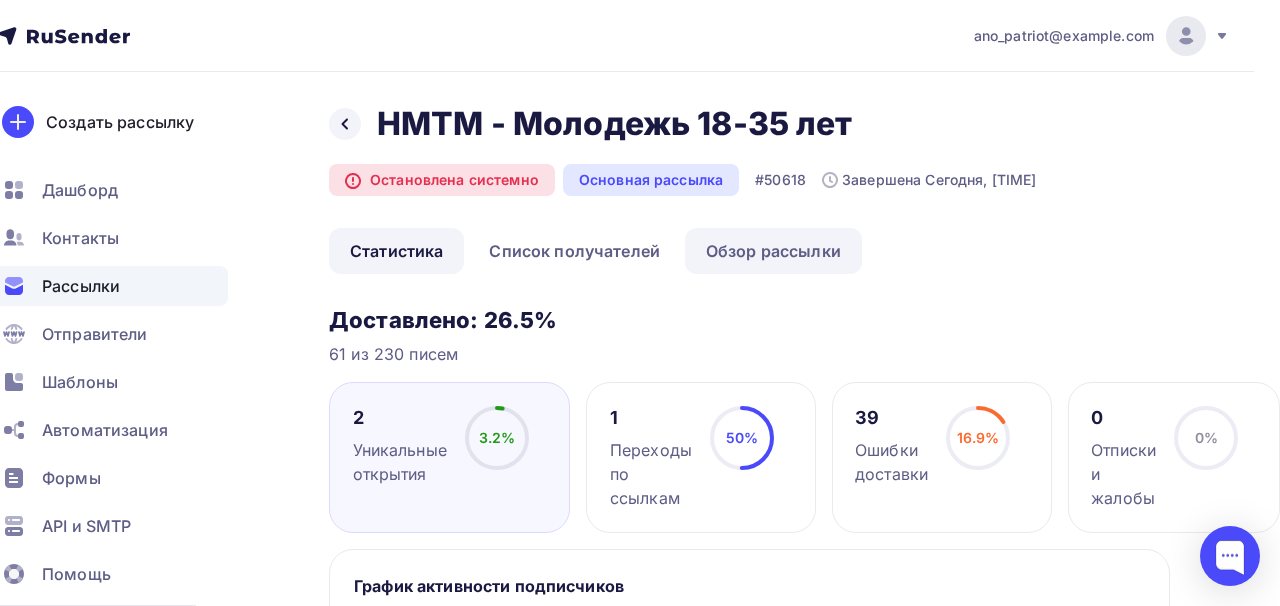 click on "Обзор рассылки" at bounding box center [773, 251] 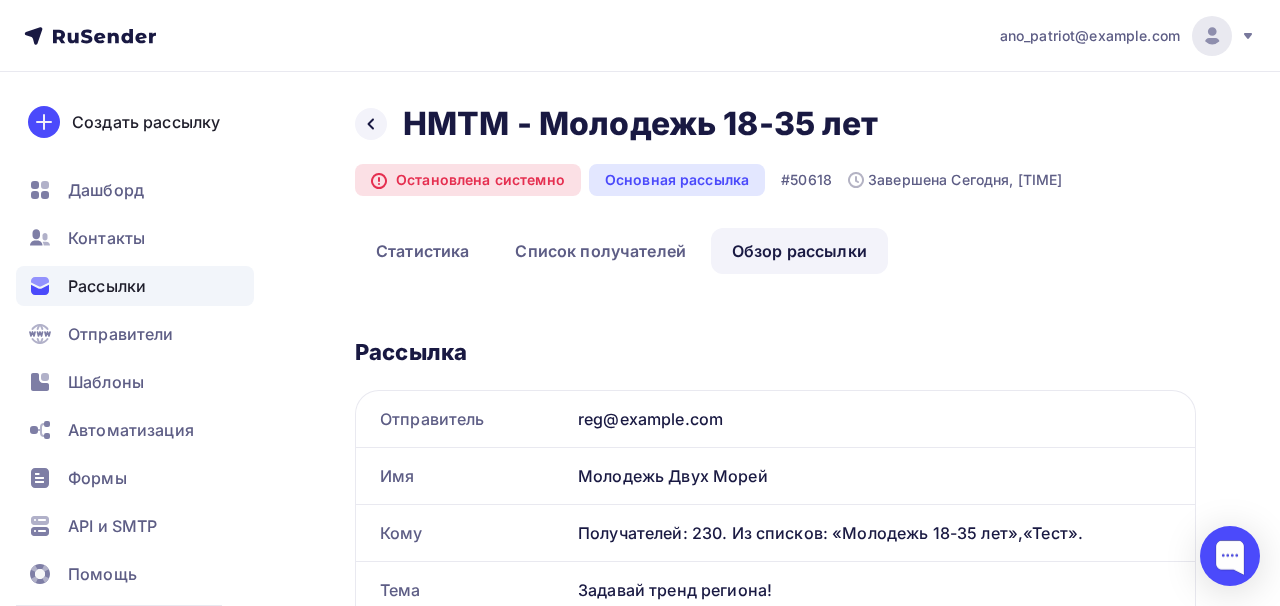 scroll, scrollTop: 0, scrollLeft: 0, axis: both 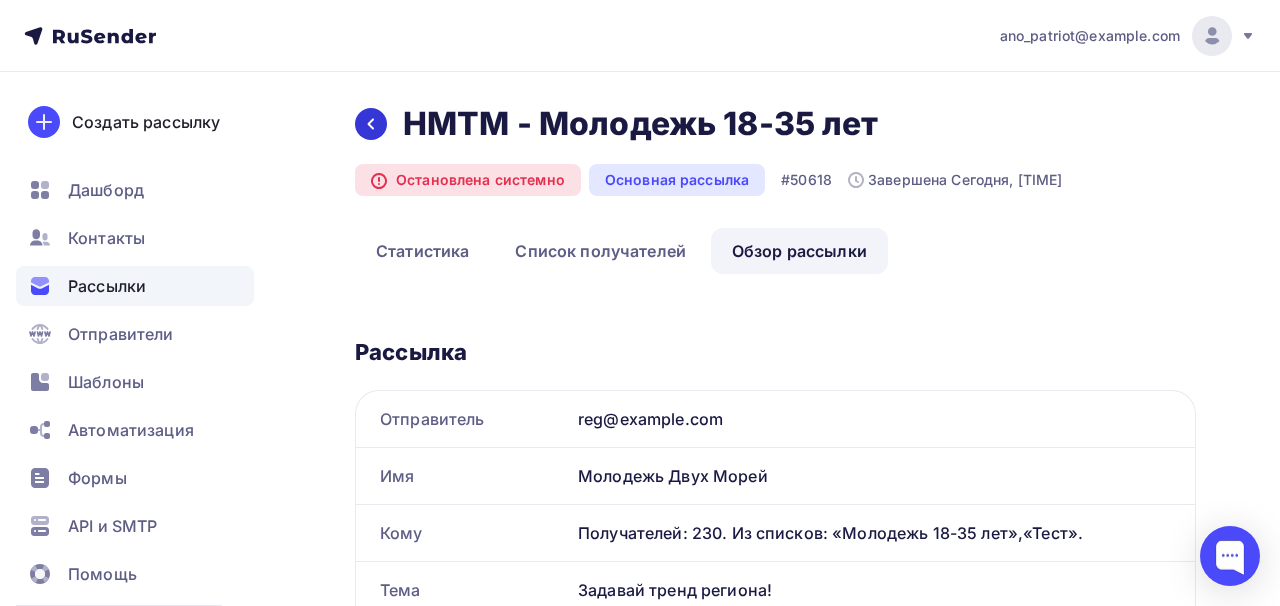 click at bounding box center (371, 124) 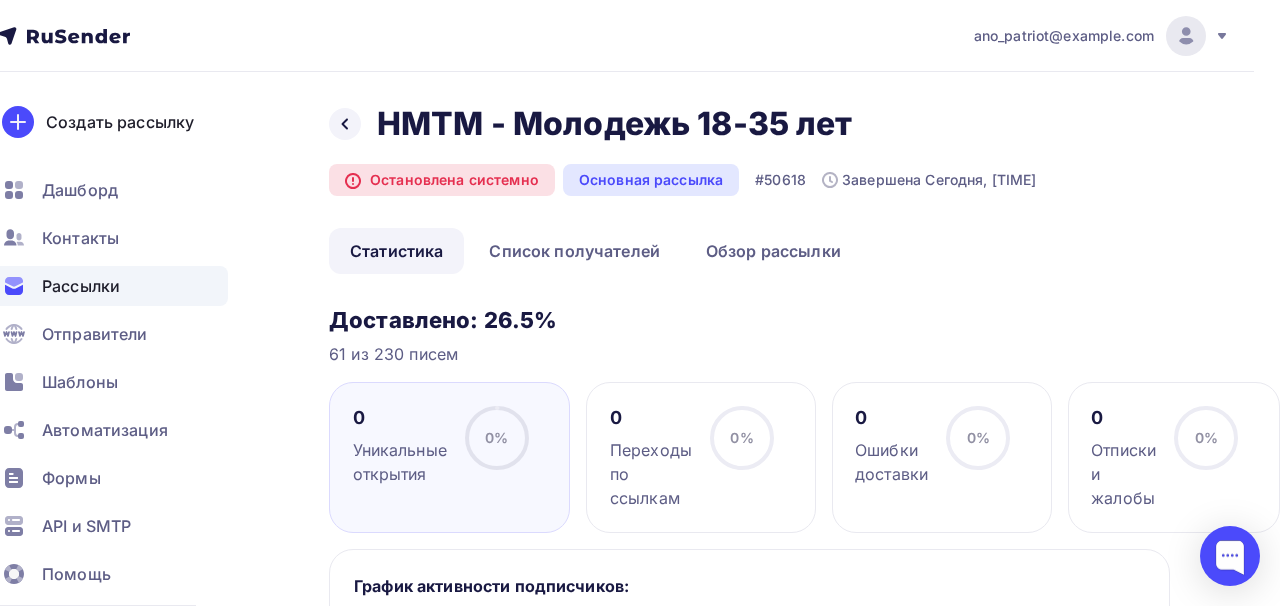 scroll, scrollTop: 1, scrollLeft: 32, axis: both 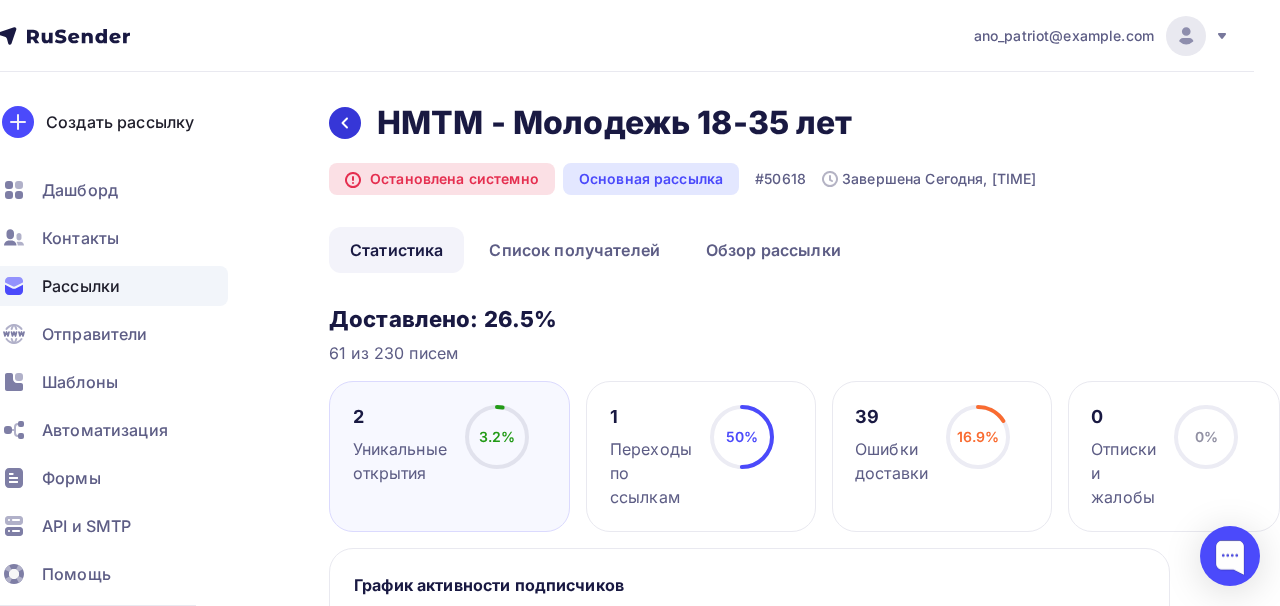 click at bounding box center [345, 123] 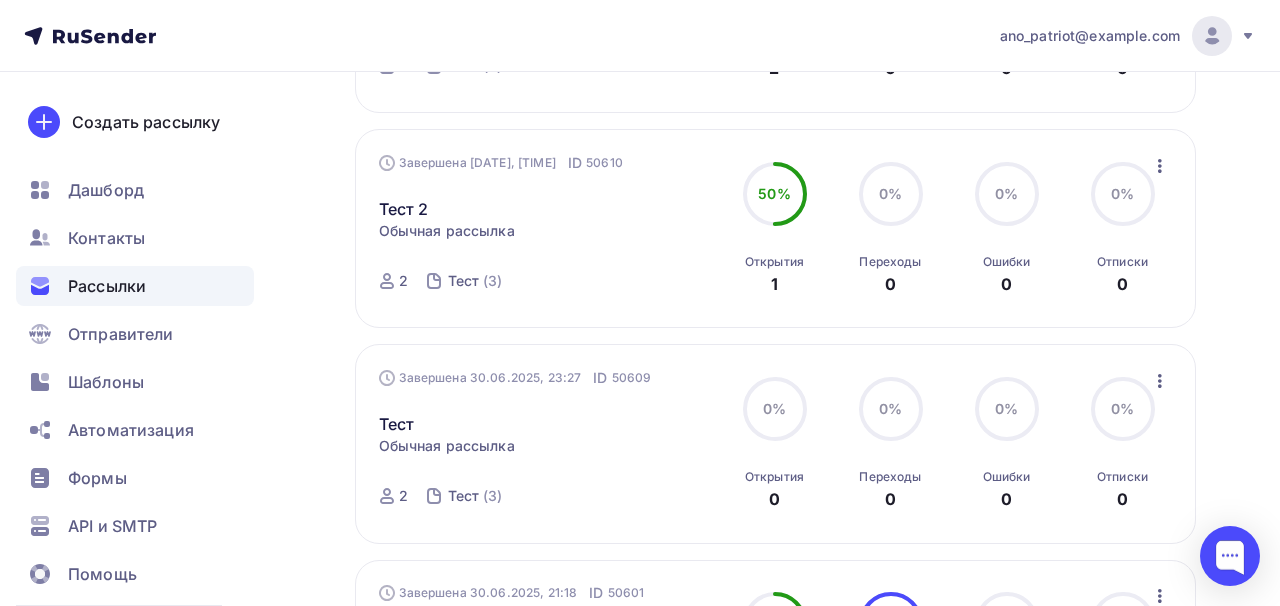 scroll, scrollTop: 2186, scrollLeft: 0, axis: vertical 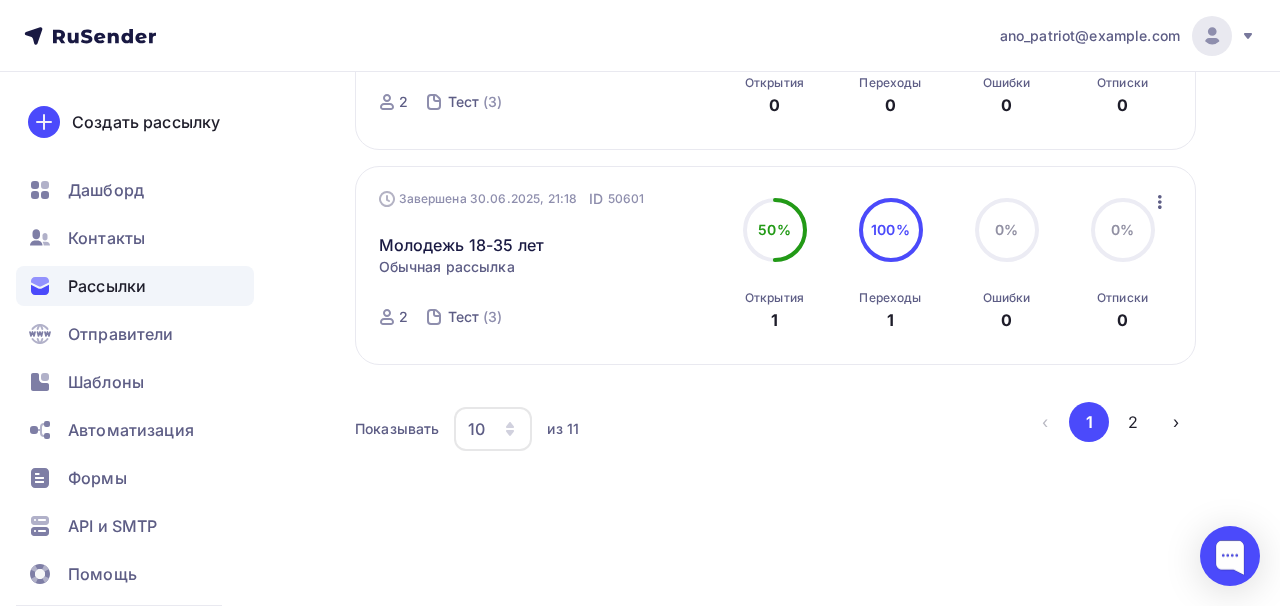 click at bounding box center (1160, 202) 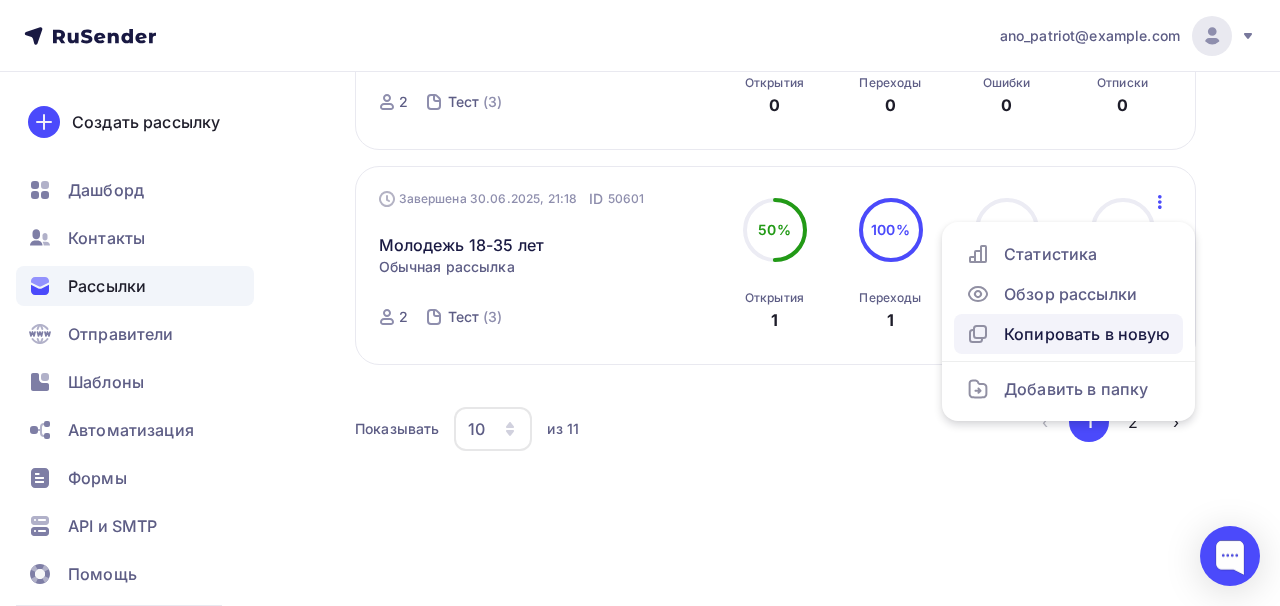 click on "Копировать в новую" at bounding box center [1068, 334] 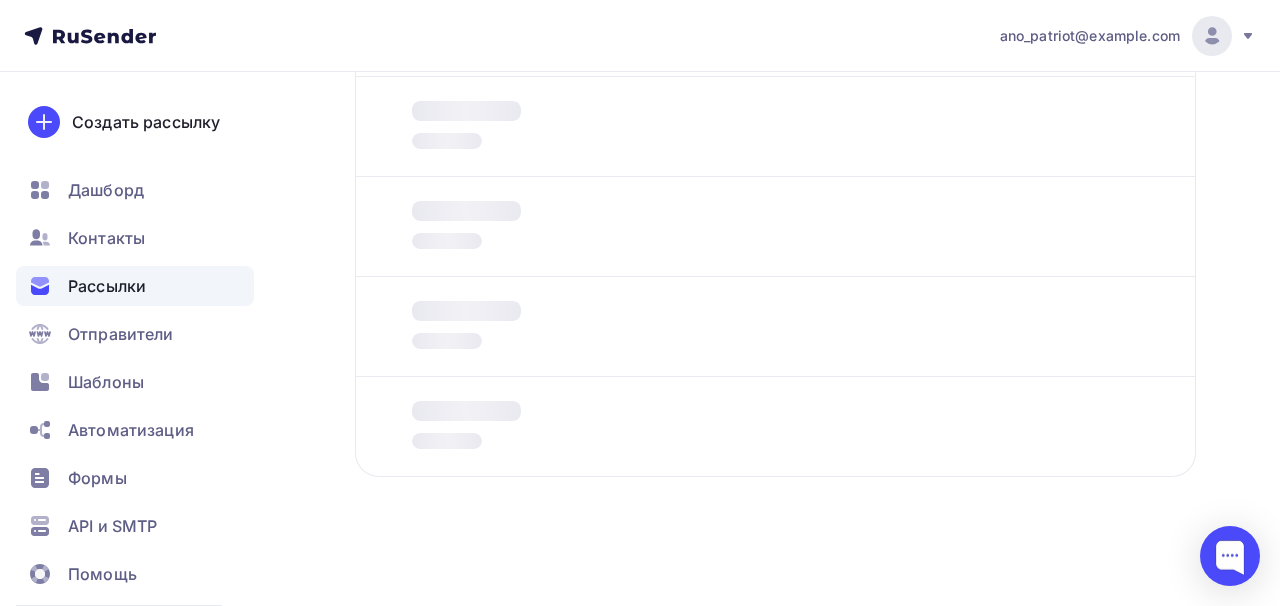 scroll, scrollTop: 0, scrollLeft: 0, axis: both 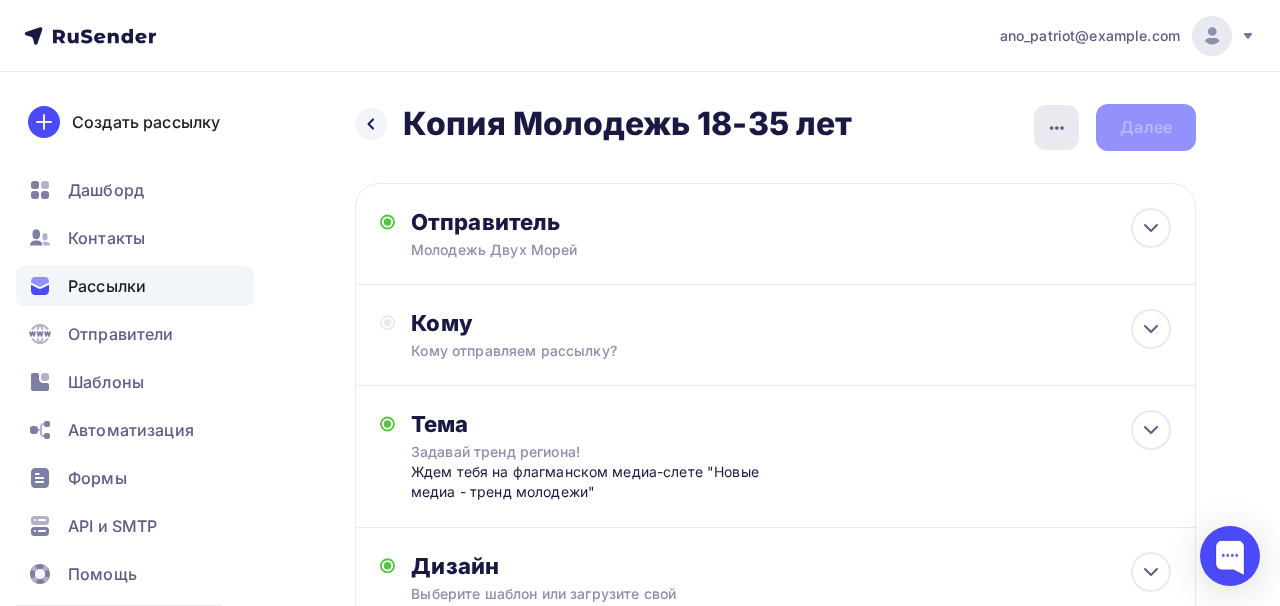 click at bounding box center (1057, 128) 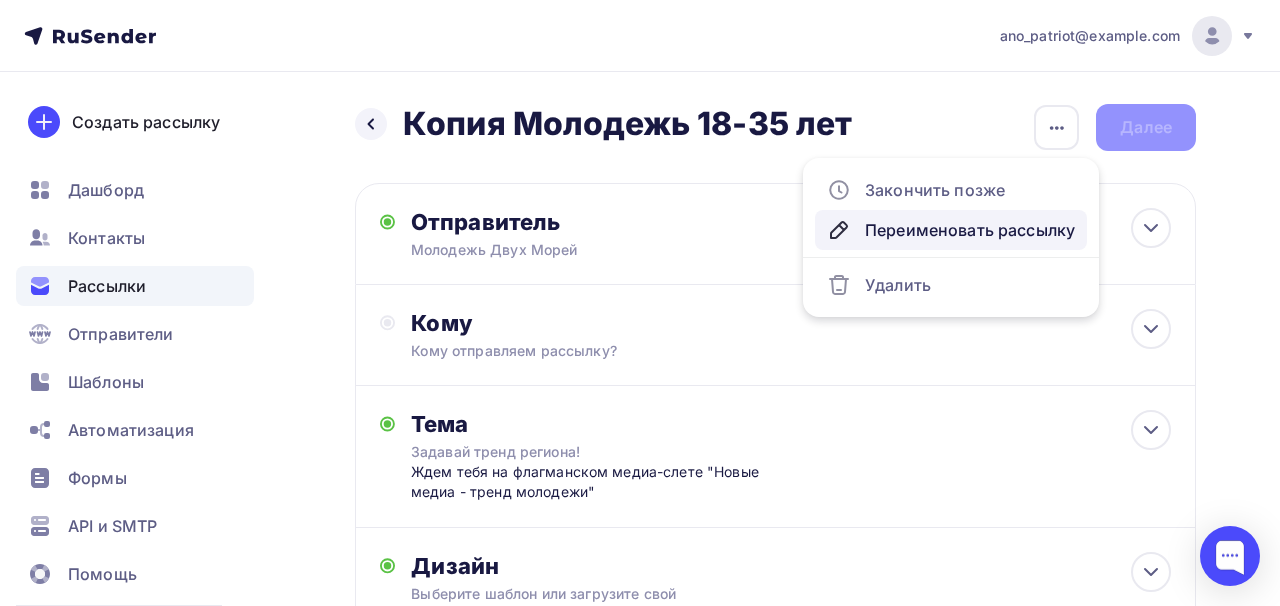click on "Переименовать рассылку" at bounding box center [951, 190] 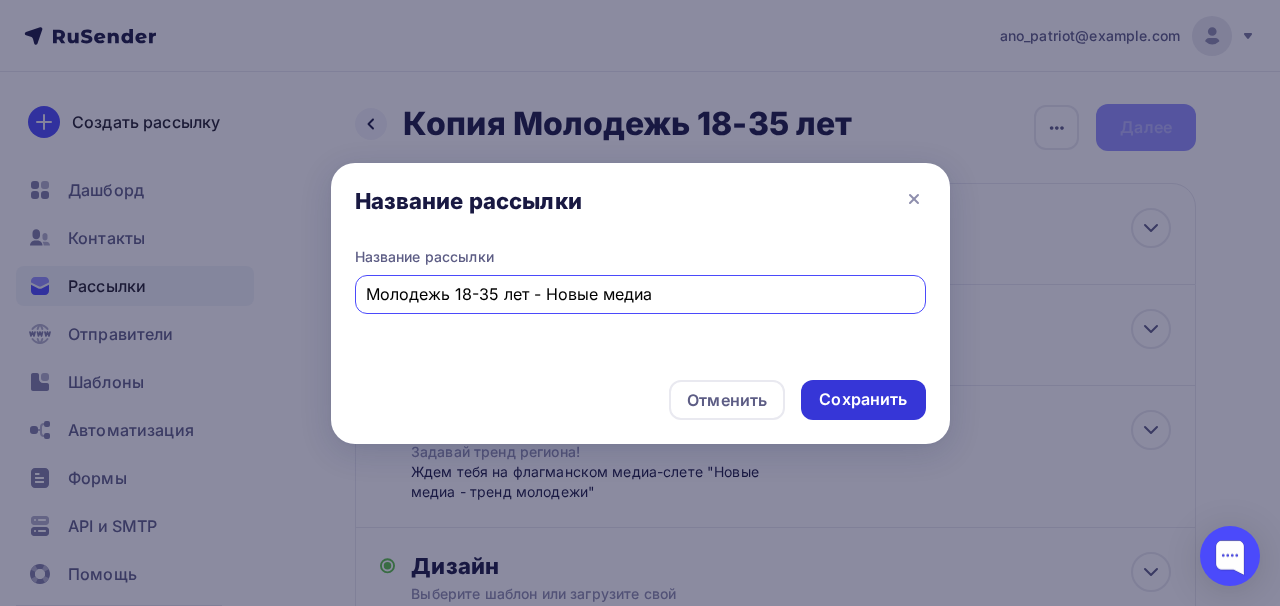 type on "Молодежь 18-35 лет - Новые медиа" 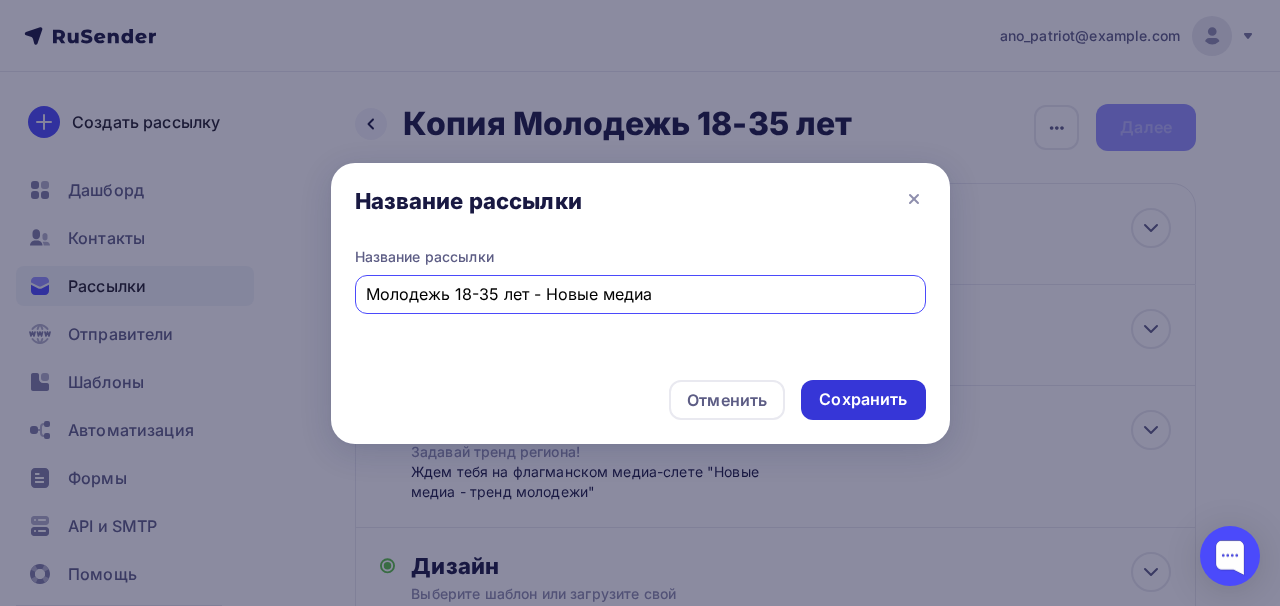click on "Сохранить" at bounding box center [863, 399] 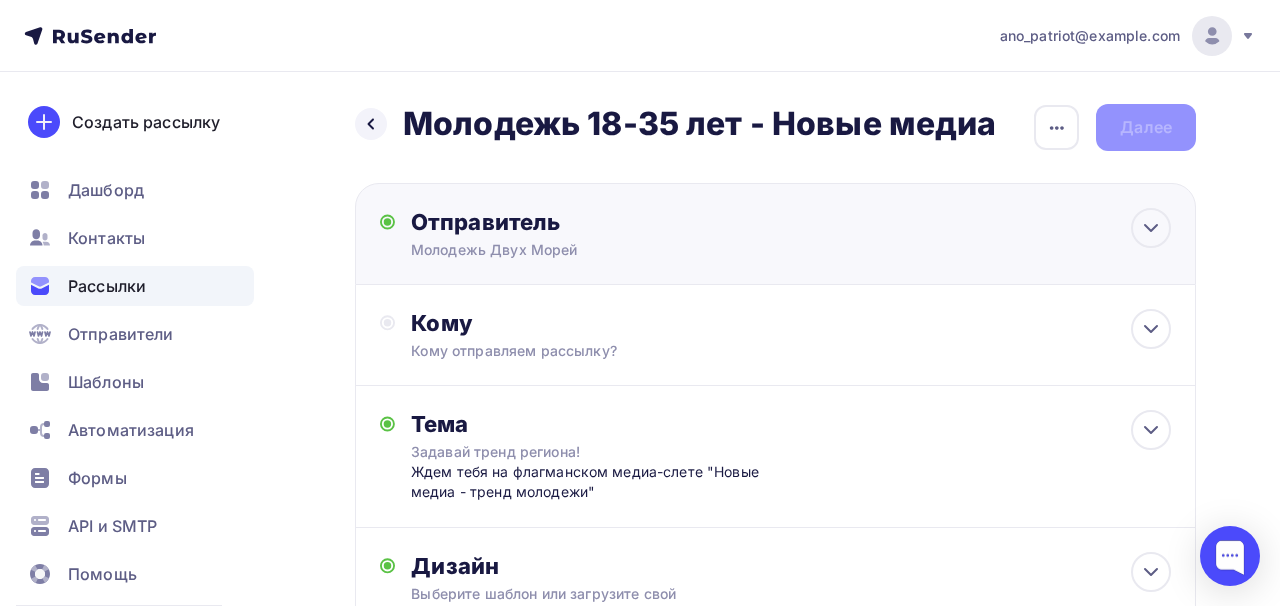 click on "Отправитель
Молодежь Двух Морей
Email  *
ano_patriot@example.com
info@example.com           reg@example.com           ano_patriot@example.com               Добавить отправителя
Рекомендуем  добавить почту на домене , чтобы рассылка не попала в «Спам»
Имя                 Сохранить
Предпросмотр может отличаться  в зависимости от почтового клиента
Задавай тренд региона!
Ждем тебя на флагманском медиа-слете "Новые медиа - тренд молодежи"
12:45" at bounding box center (775, 234) 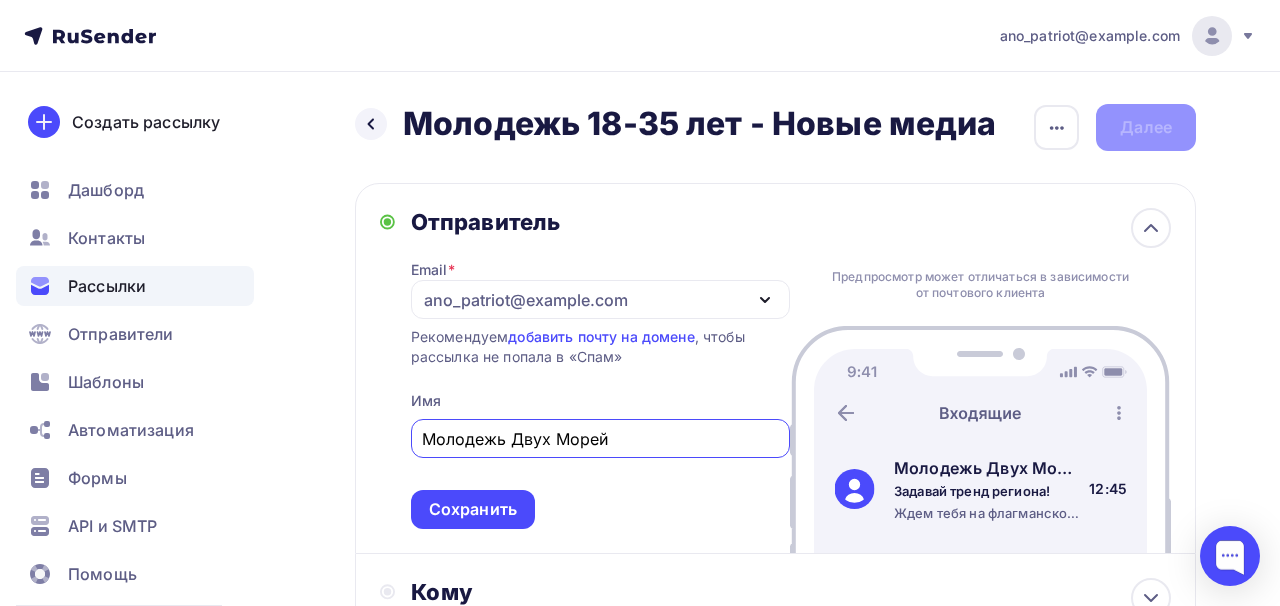 scroll, scrollTop: 0, scrollLeft: 0, axis: both 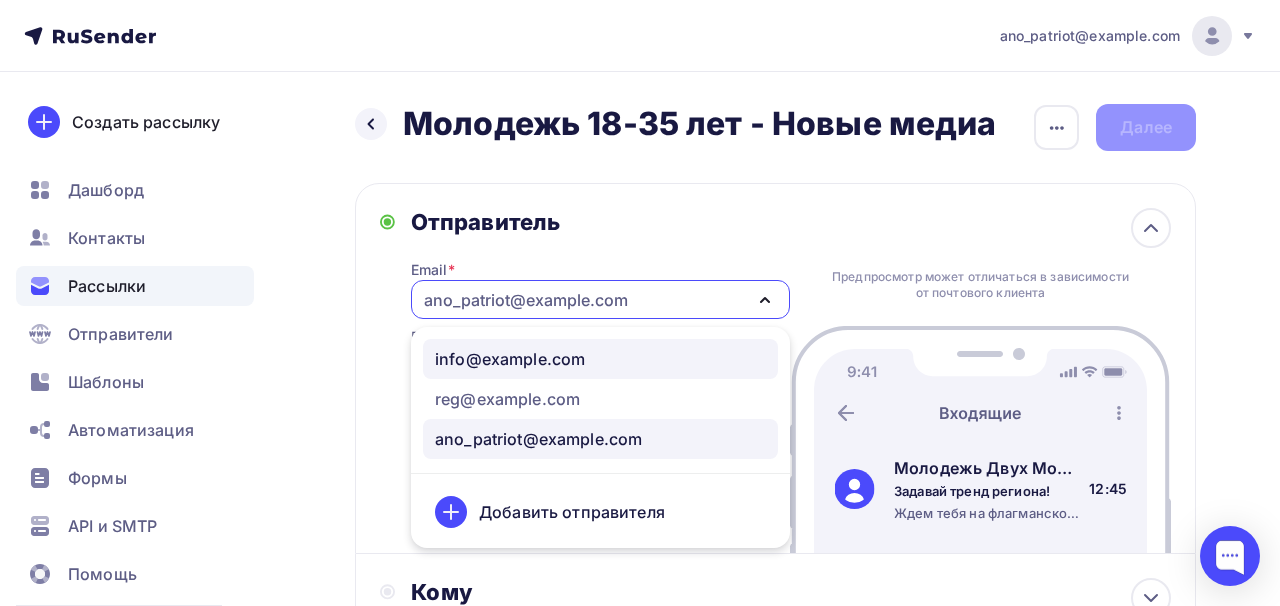click on "info@example.com" at bounding box center [510, 359] 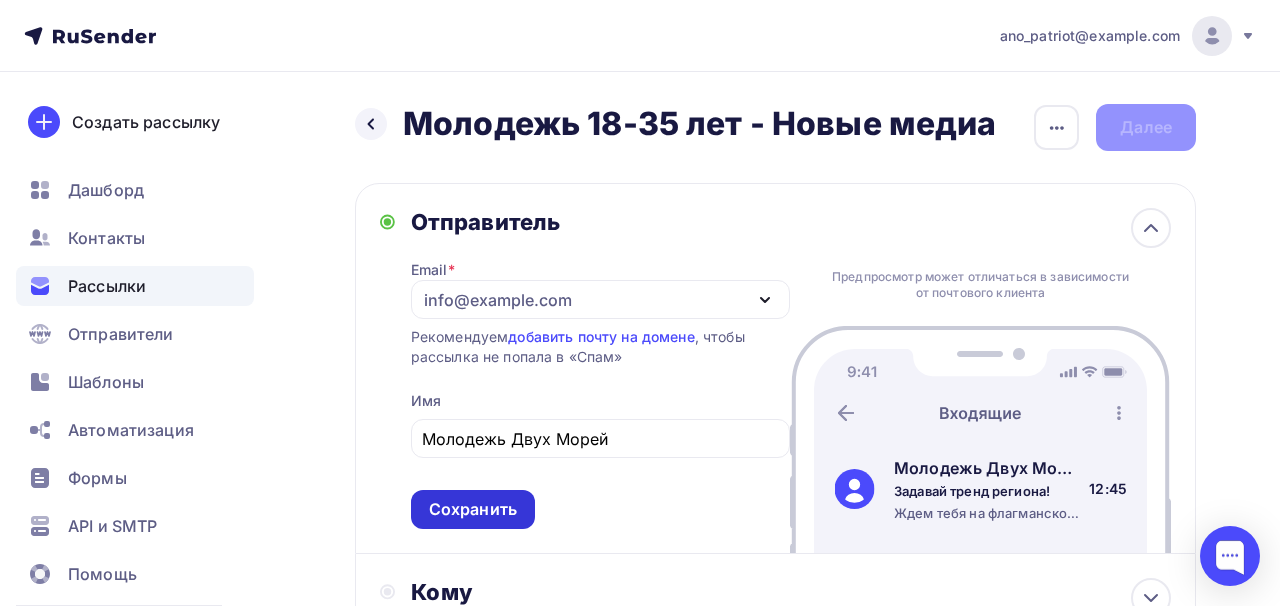 click on "Сохранить" at bounding box center [473, 509] 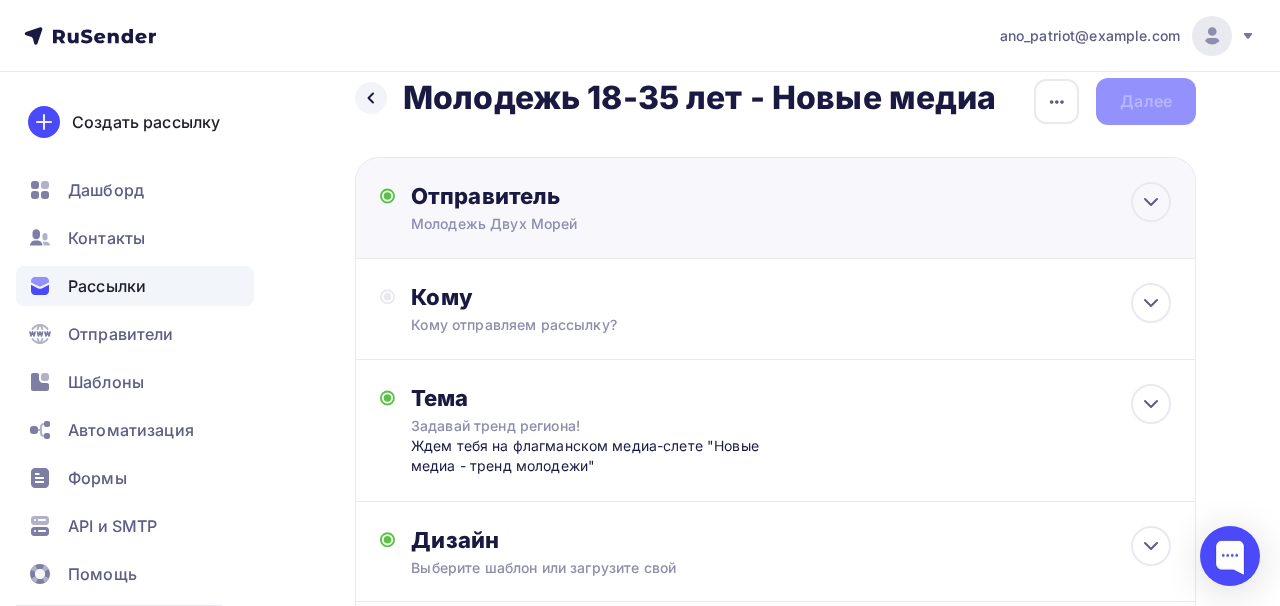 scroll, scrollTop: 38, scrollLeft: 0, axis: vertical 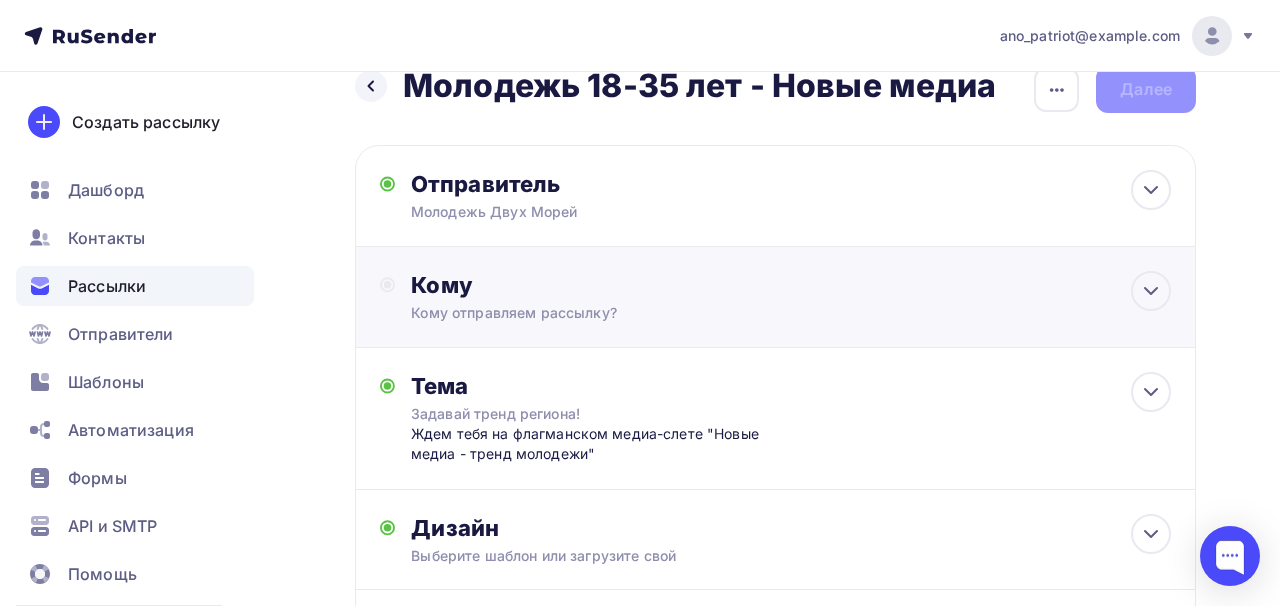 click on "Кому отправляем рассылку?" at bounding box center (606, 212) 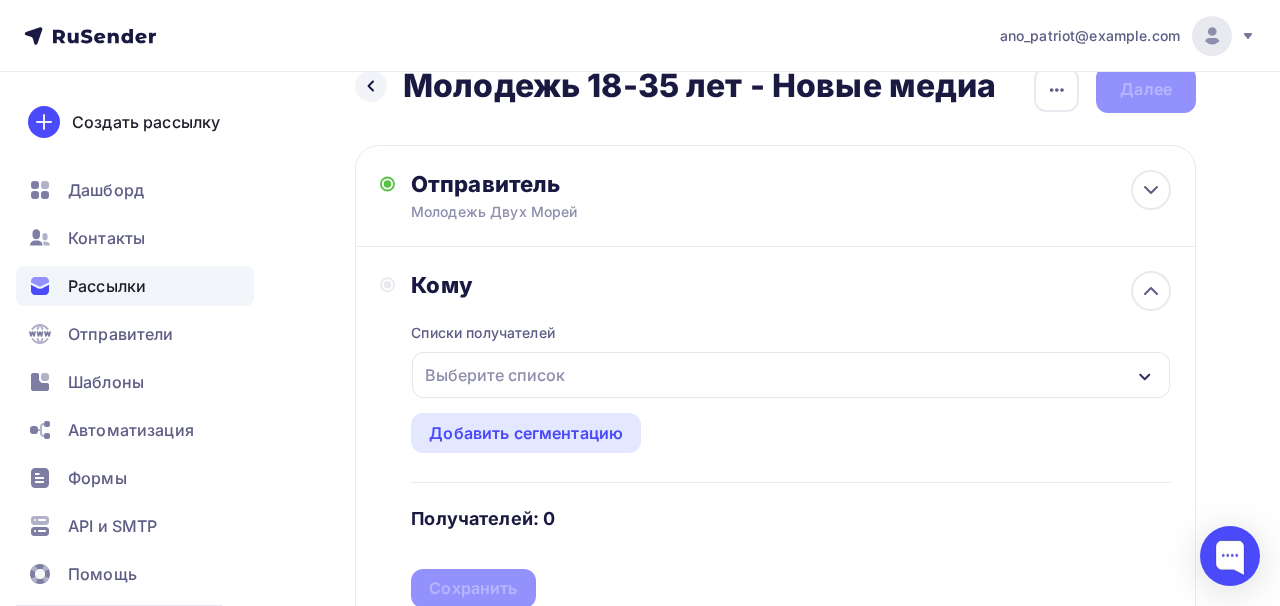 click on "Выберите список" at bounding box center (495, 375) 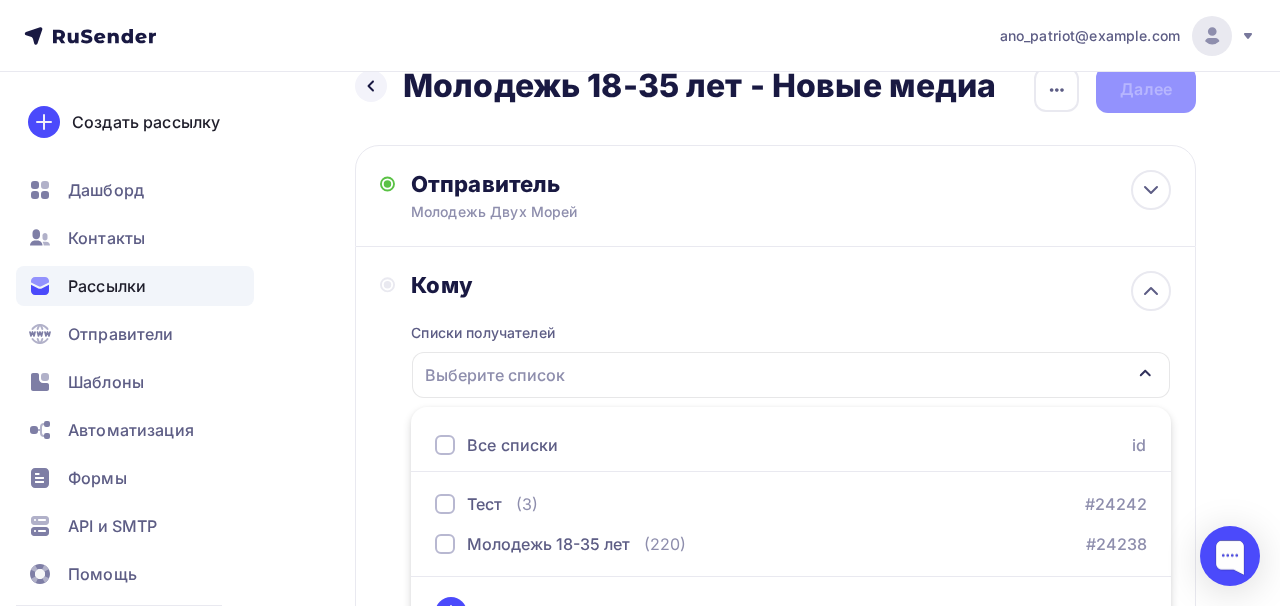 scroll, scrollTop: 82, scrollLeft: 0, axis: vertical 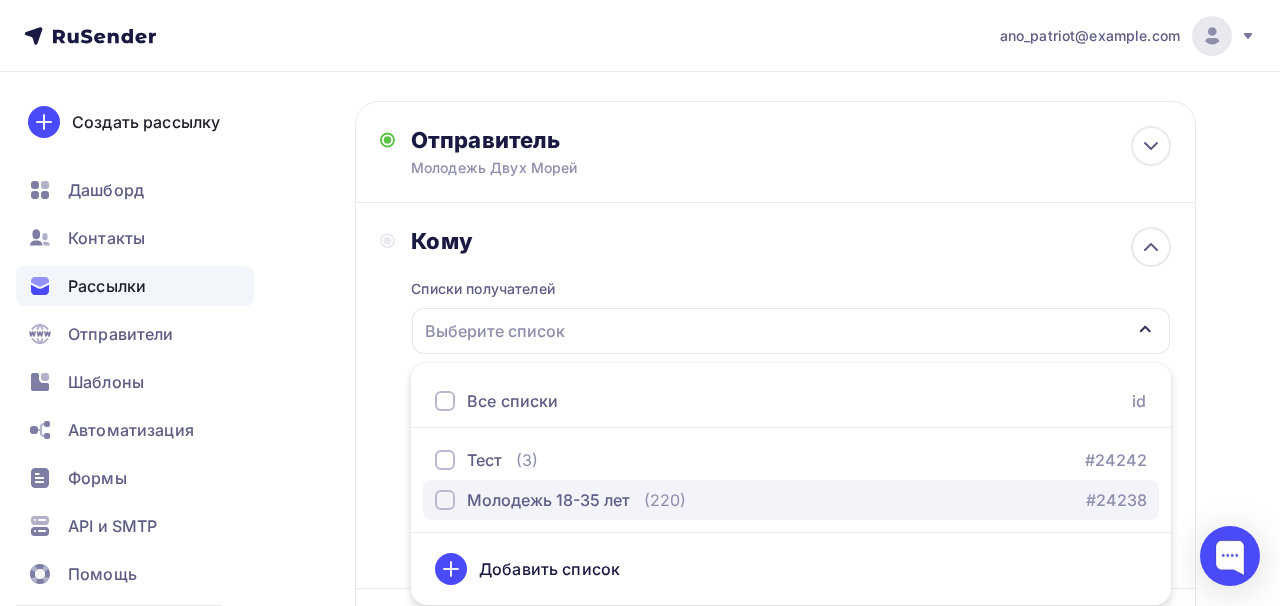 click on "Молодежь 18-35 лет" at bounding box center [484, 460] 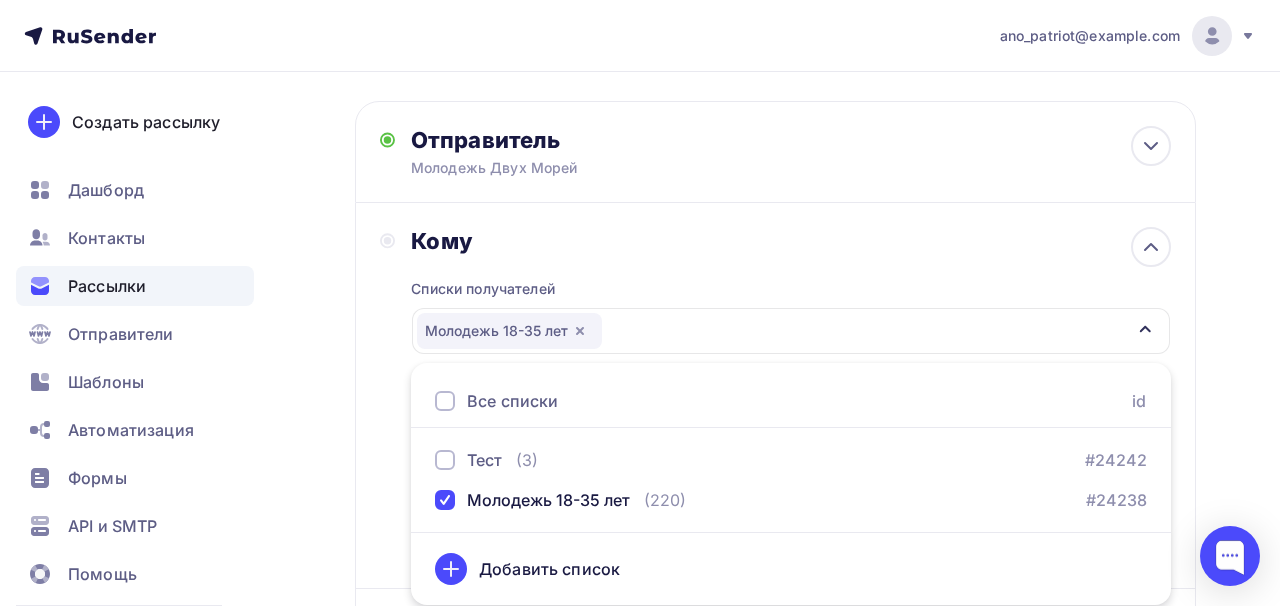 click on "Кому
Списки получателей
Молодежь 18-35 лет
Все списки
id
Тест
#24242
Молодежь 18-35 лет
#24238
Добавить список
Добавить сегментацию
Получателей:
220
Сохранить" at bounding box center [612, 152] 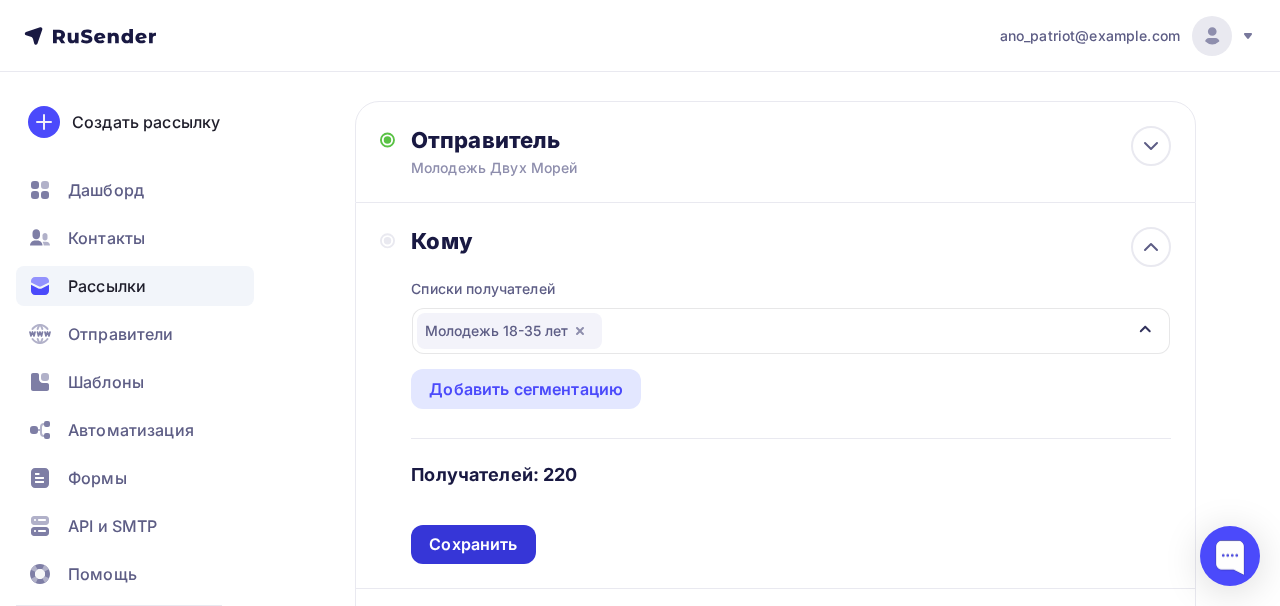 click on "Сохранить" at bounding box center [473, 544] 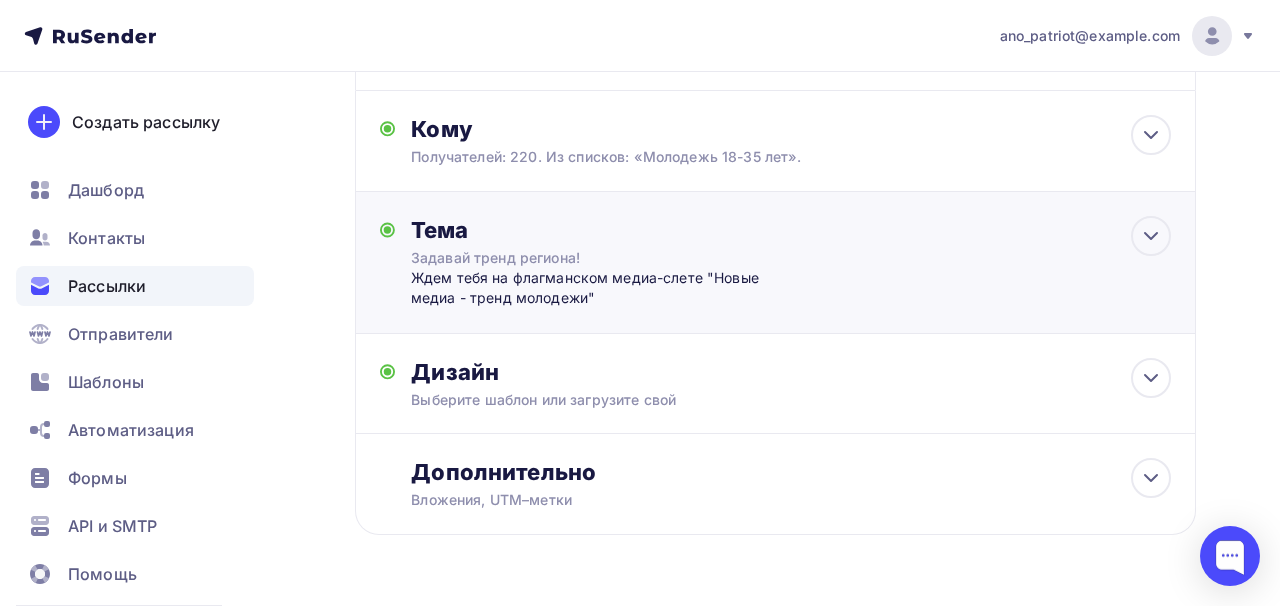 scroll, scrollTop: 231, scrollLeft: 0, axis: vertical 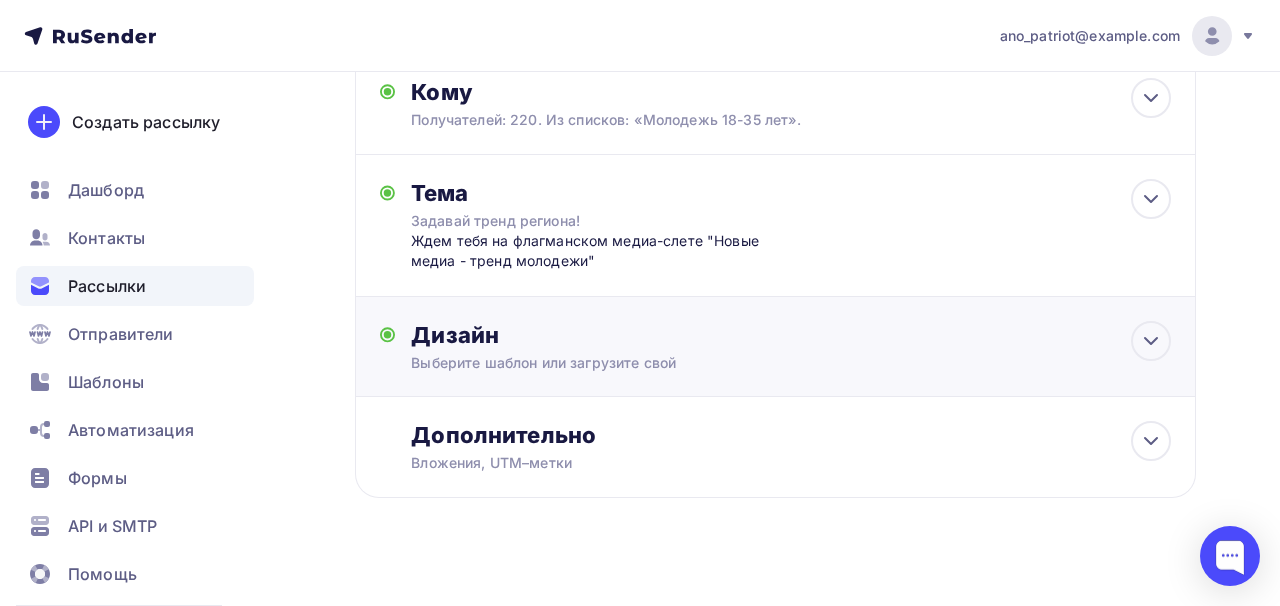 click on "Дизайн" at bounding box center (627, -9) 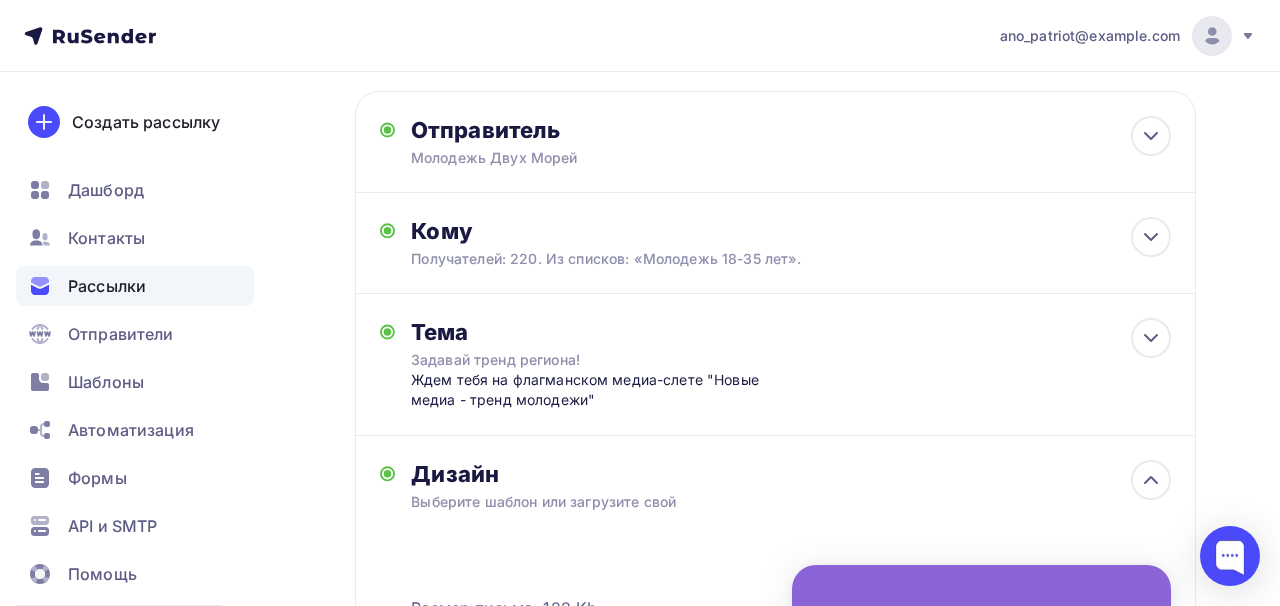 scroll, scrollTop: 0, scrollLeft: 0, axis: both 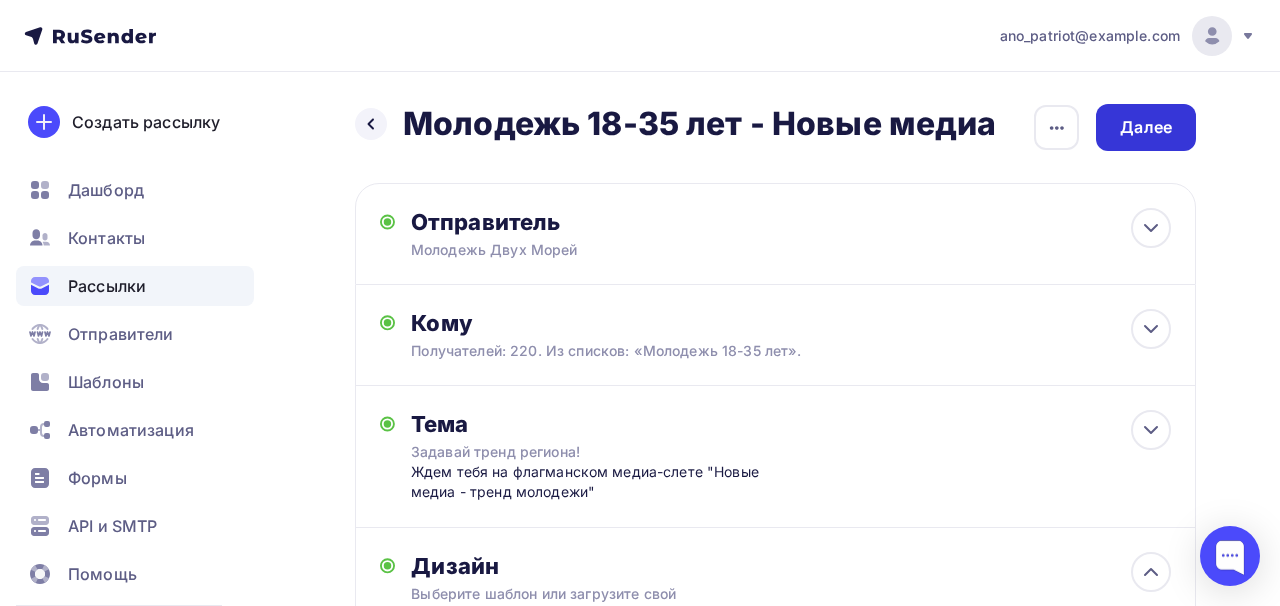click on "Далее" at bounding box center [1146, 127] 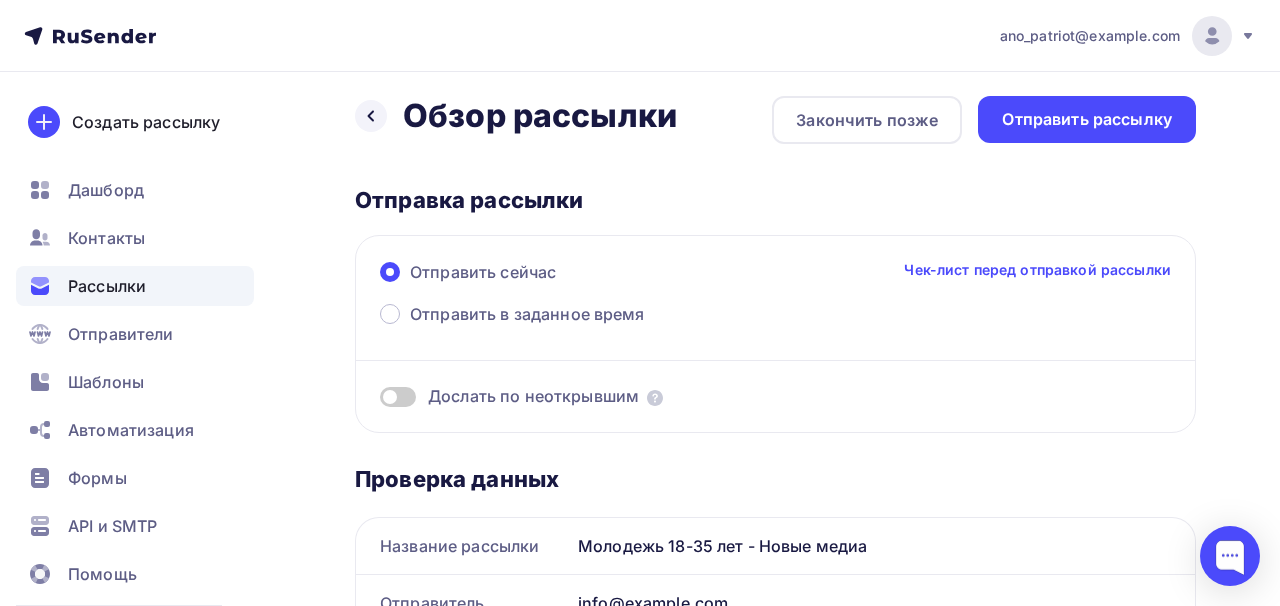 scroll, scrollTop: 0, scrollLeft: 0, axis: both 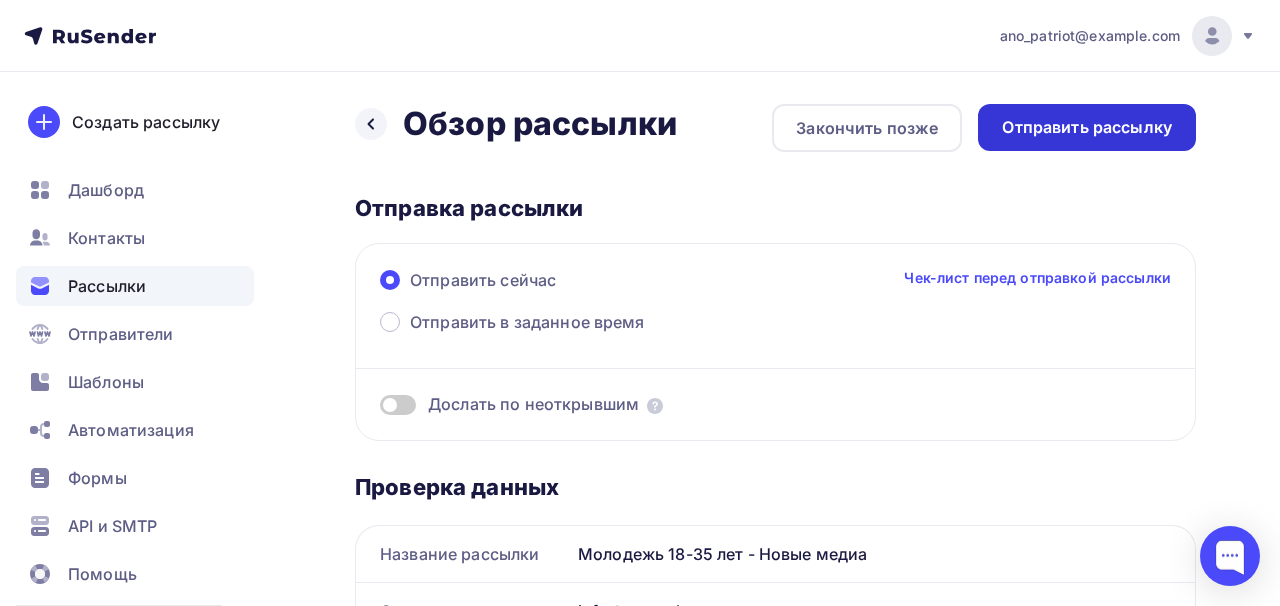 click on "Отправить рассылку" at bounding box center [1087, 127] 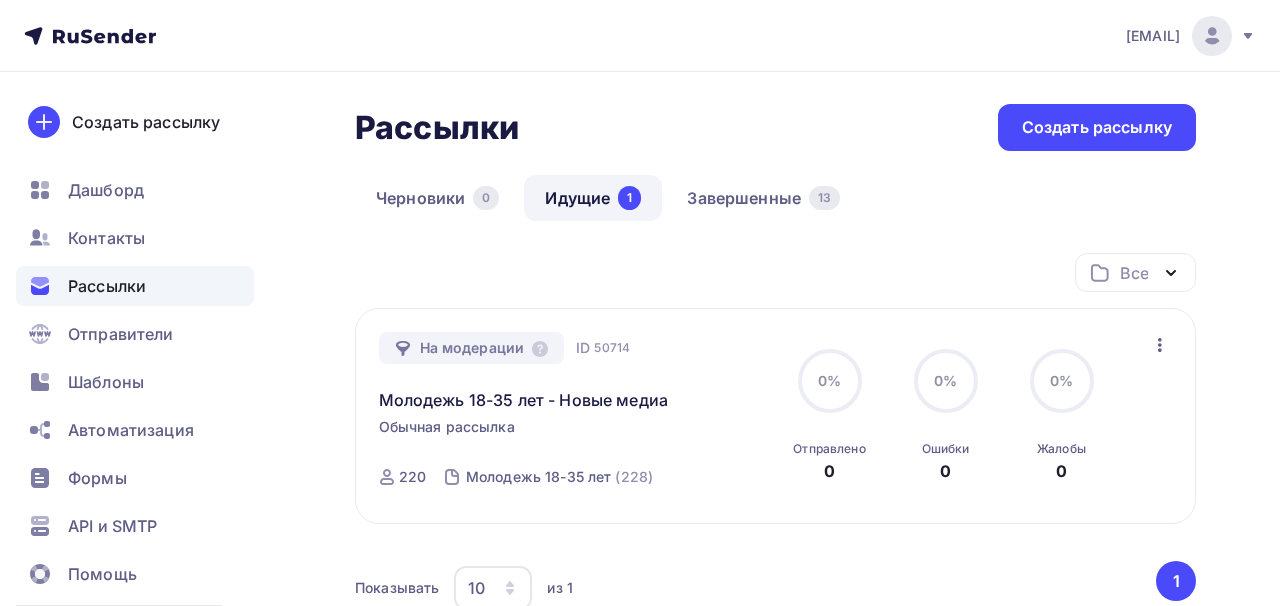 scroll, scrollTop: 0, scrollLeft: 0, axis: both 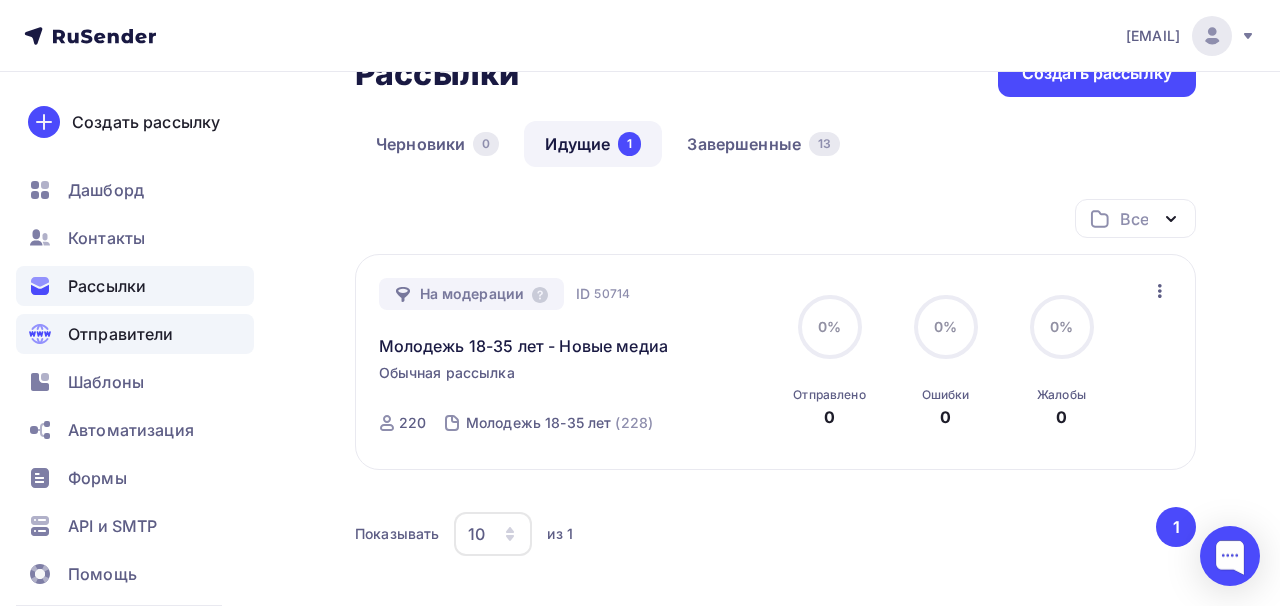 click on "Отправители" at bounding box center [121, 334] 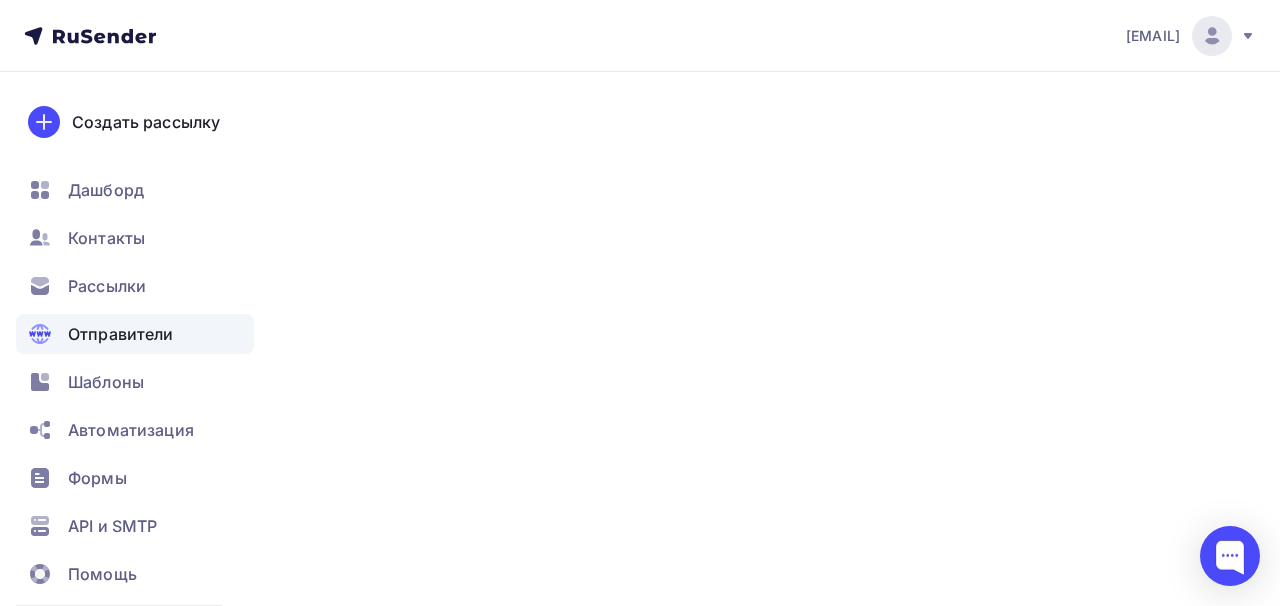 scroll, scrollTop: 0, scrollLeft: 0, axis: both 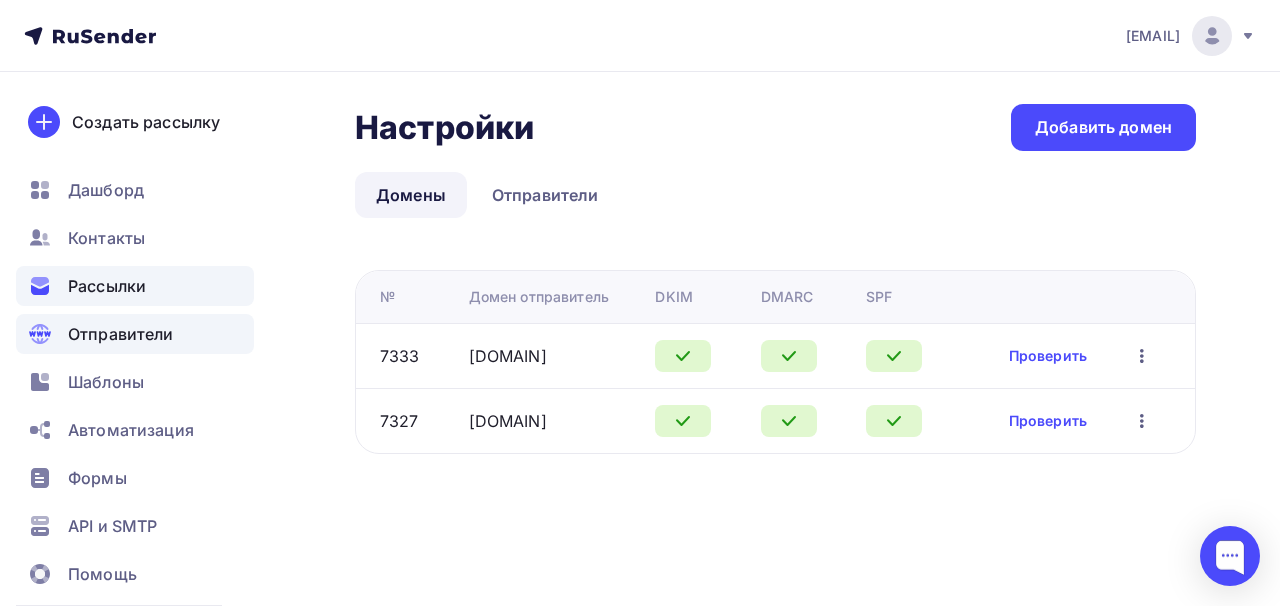 click on "Рассылки" at bounding box center (107, 286) 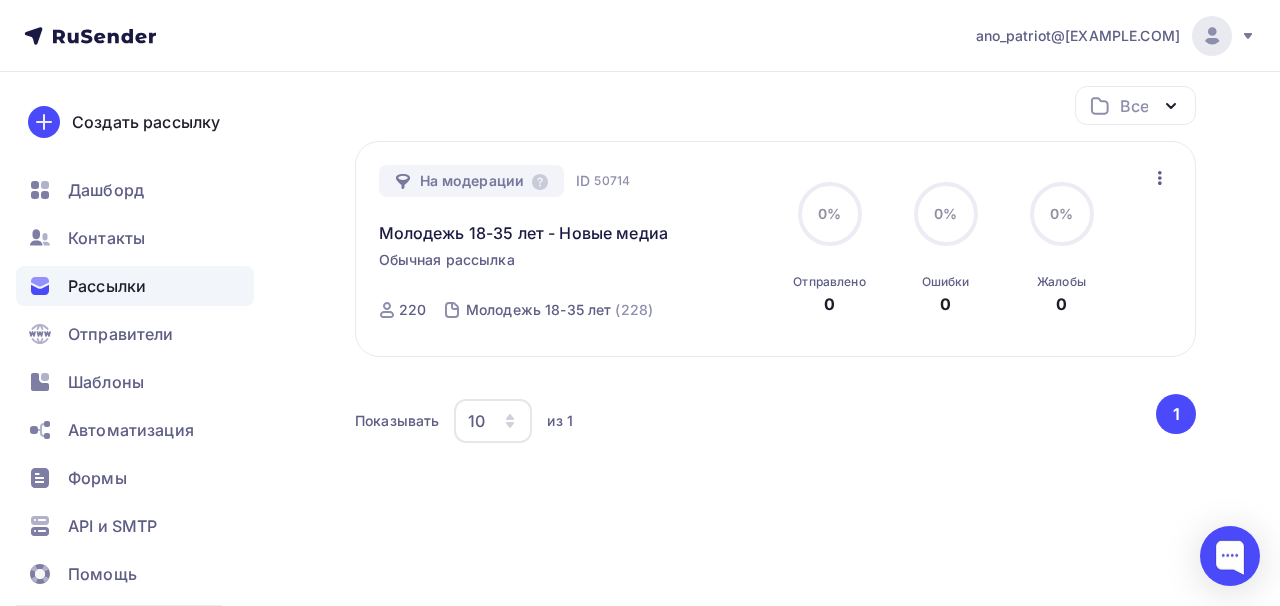 scroll, scrollTop: 0, scrollLeft: 0, axis: both 